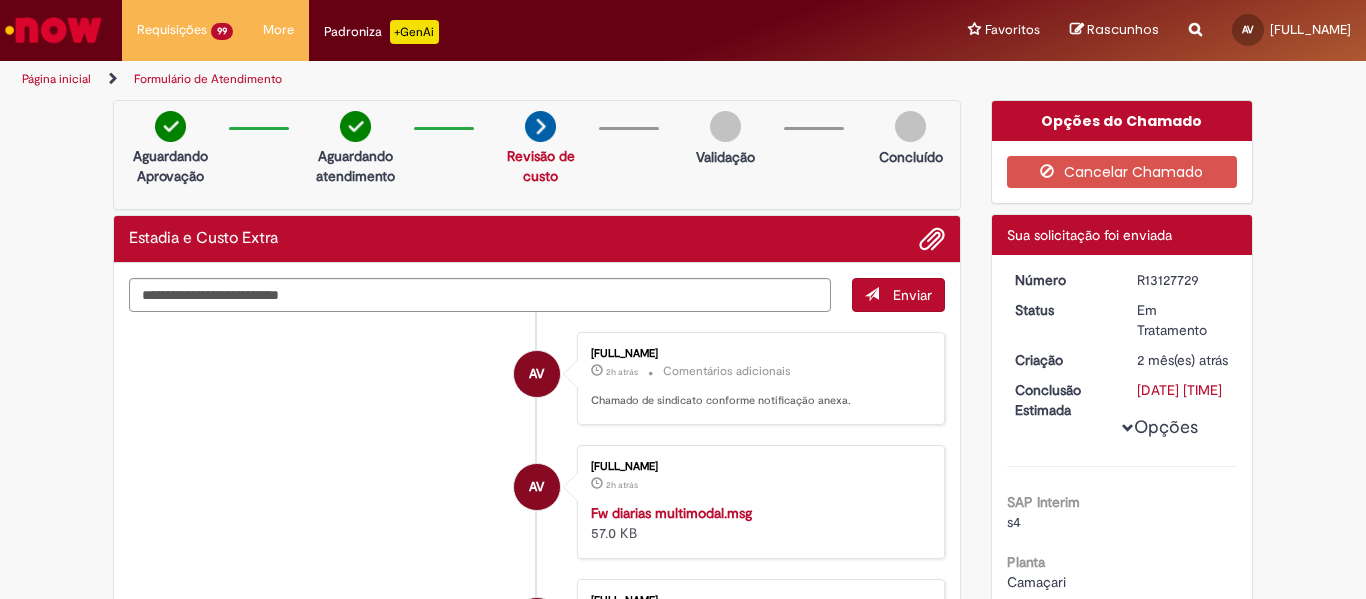 scroll, scrollTop: 0, scrollLeft: 0, axis: both 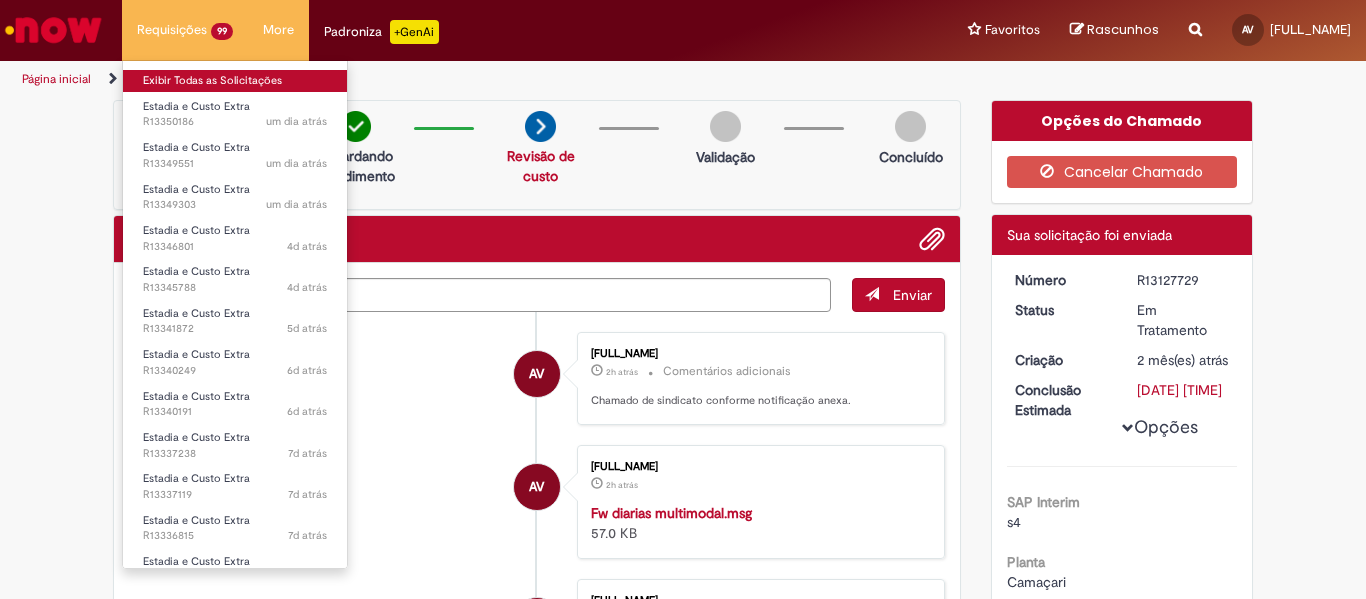 click on "Exibir Todas as Solicitações" at bounding box center (235, 81) 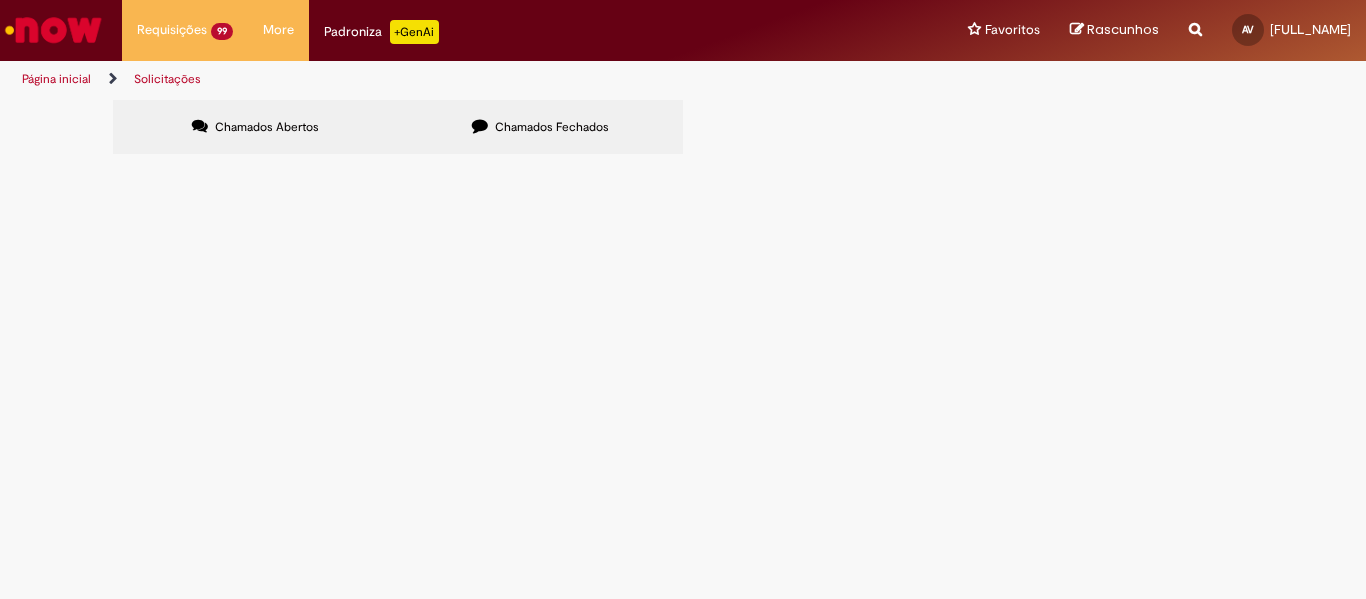scroll, scrollTop: 400, scrollLeft: 0, axis: vertical 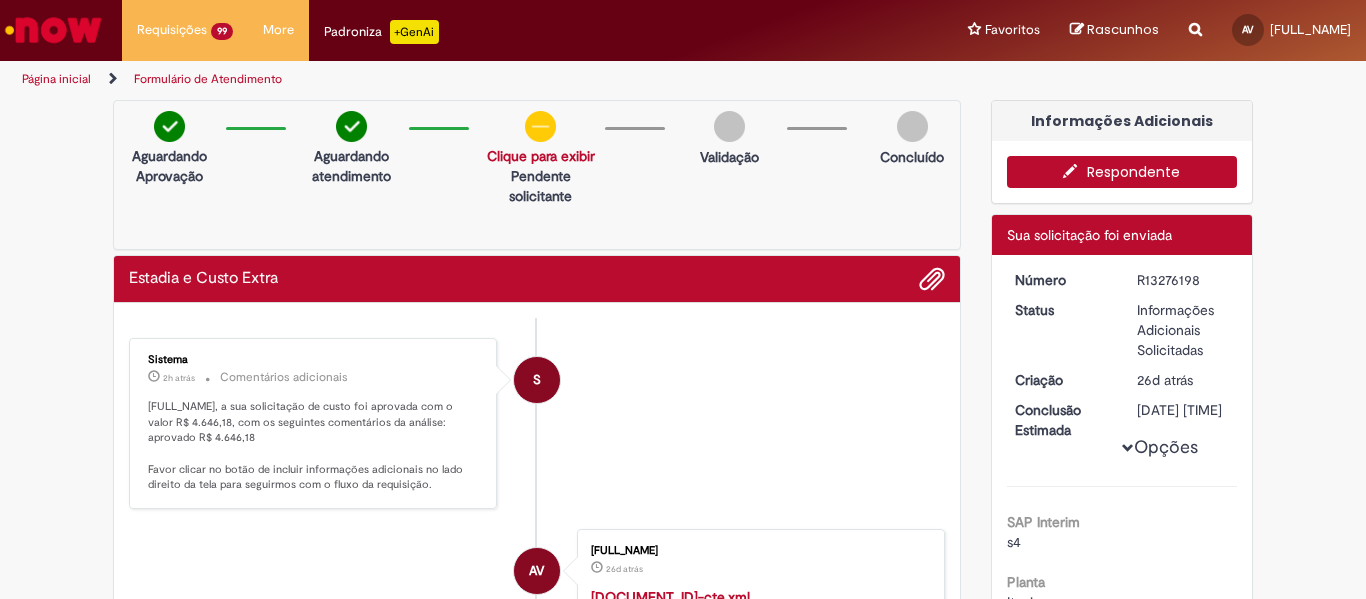 drag, startPoint x: 259, startPoint y: 438, endPoint x: 297, endPoint y: 434, distance: 38.209946 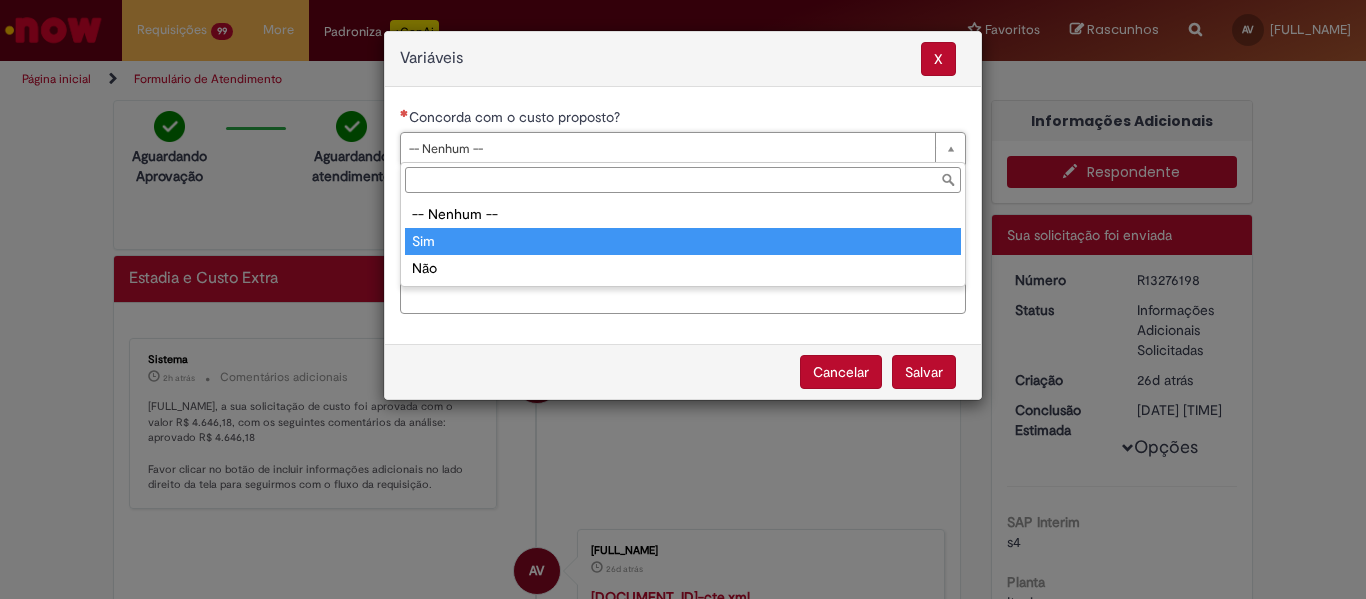 type on "***" 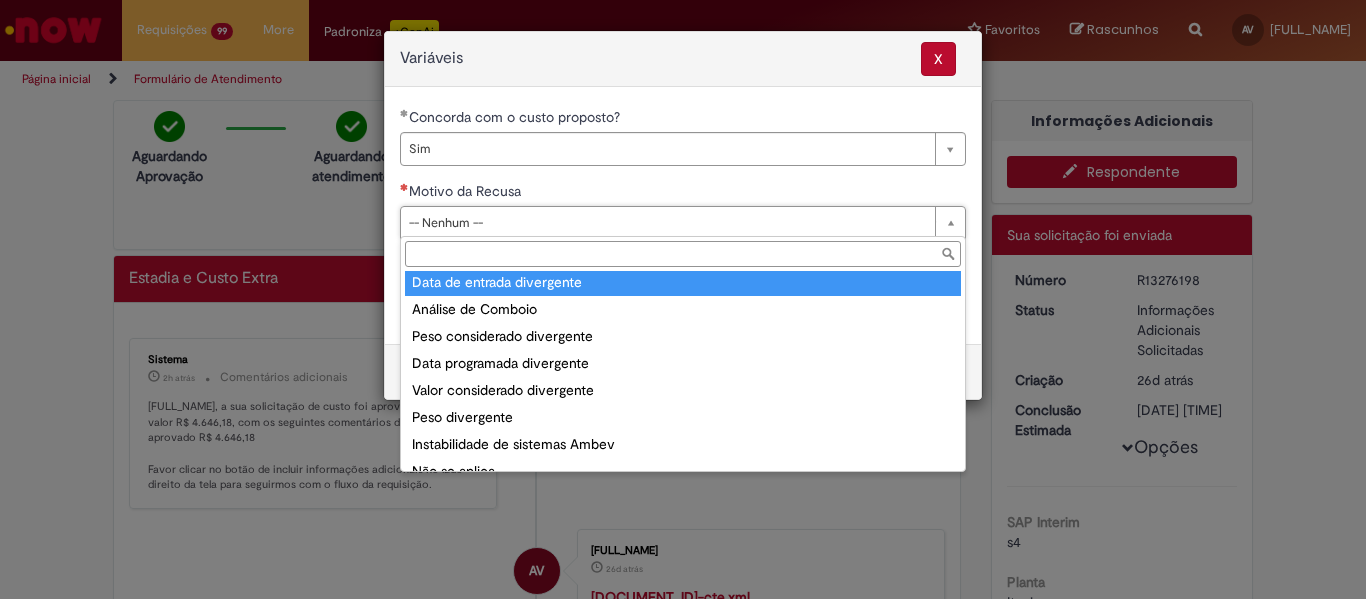 scroll, scrollTop: 78, scrollLeft: 0, axis: vertical 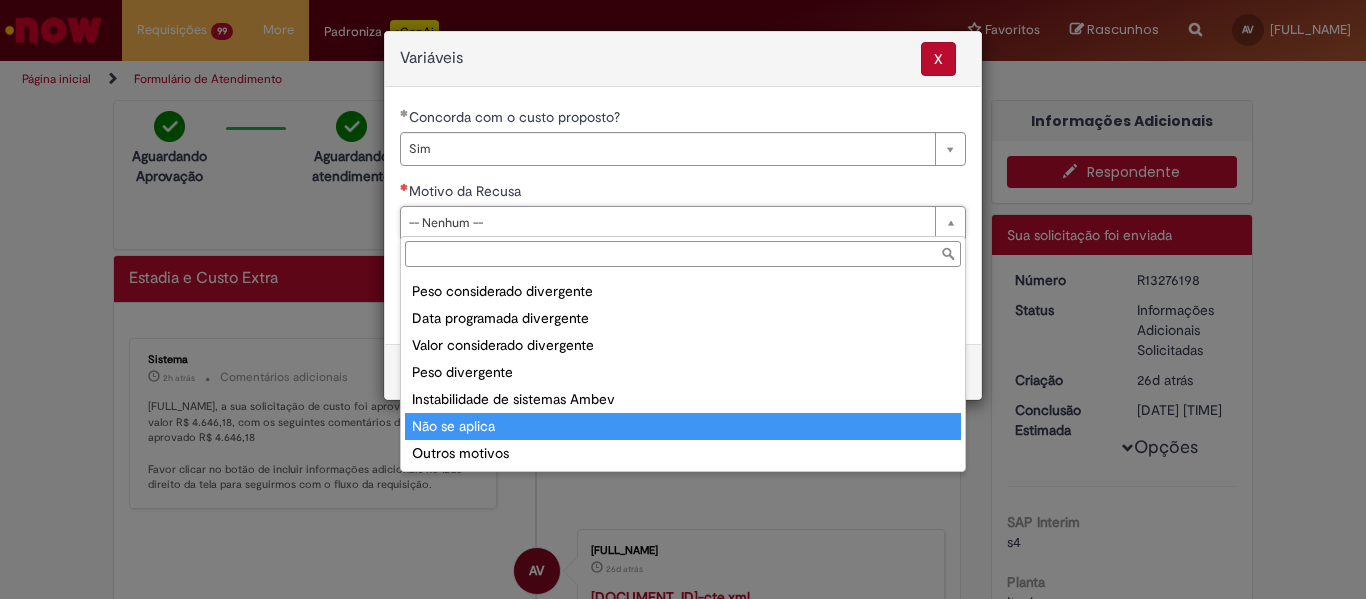 type on "**********" 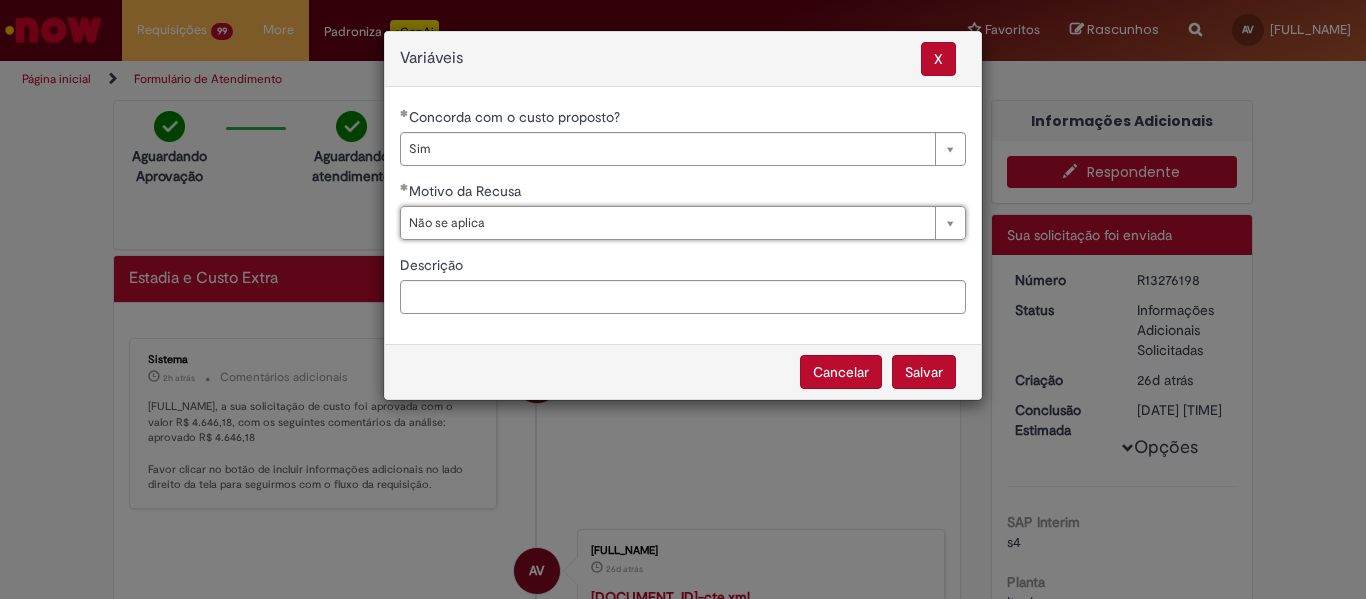 click on "Salvar" at bounding box center [924, 372] 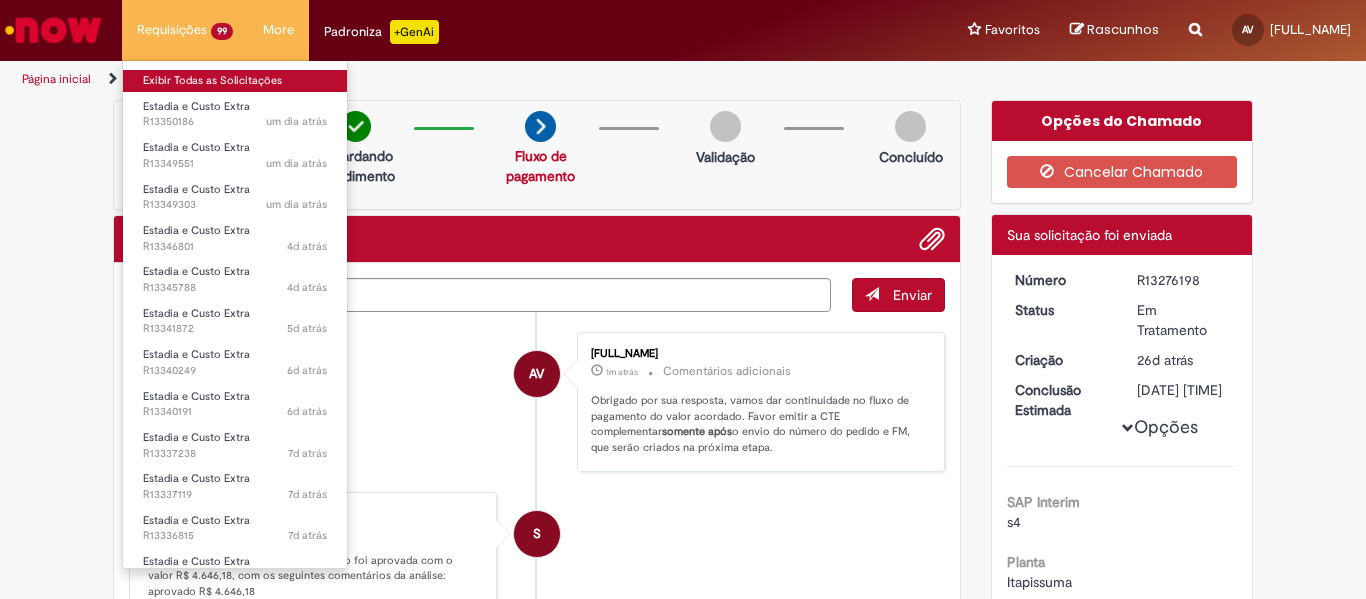 click on "Exibir Todas as Solicitações" at bounding box center [235, 81] 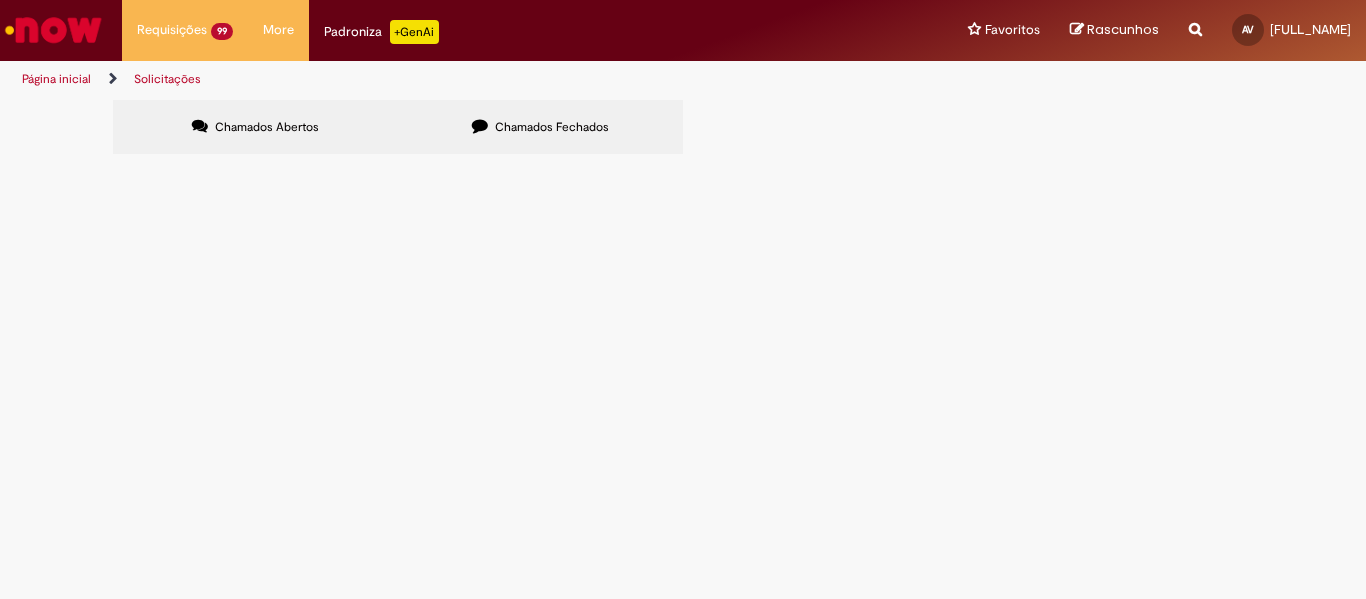 click at bounding box center [0, 0] 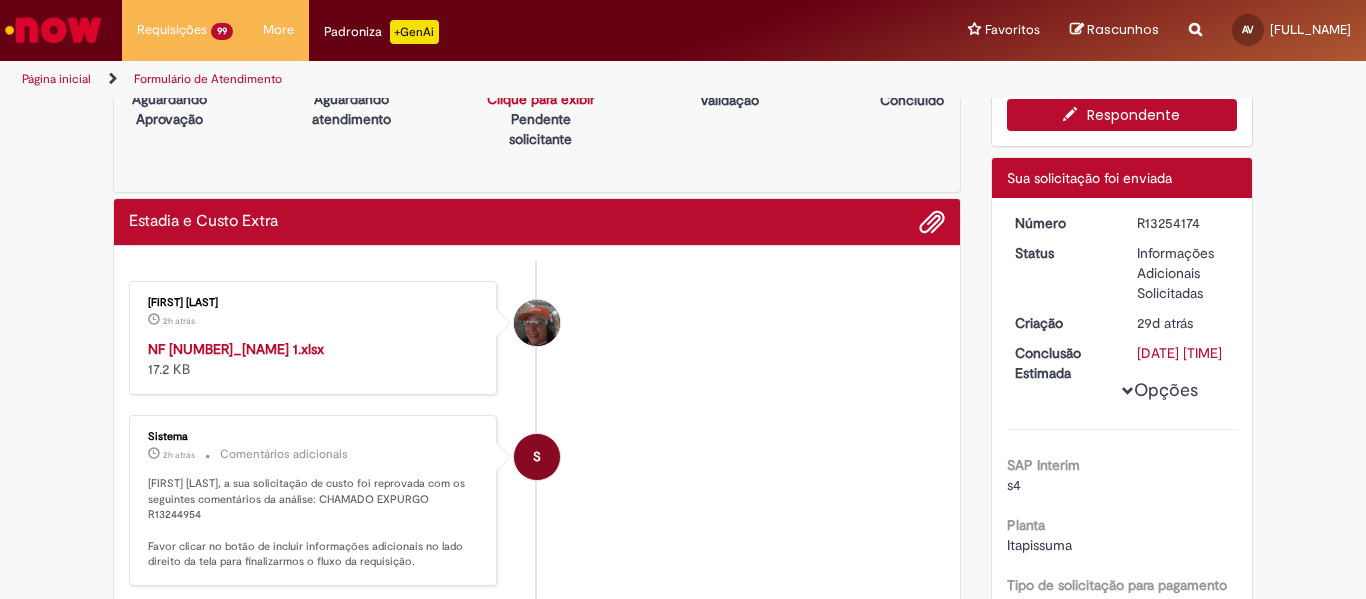 scroll, scrollTop: 100, scrollLeft: 0, axis: vertical 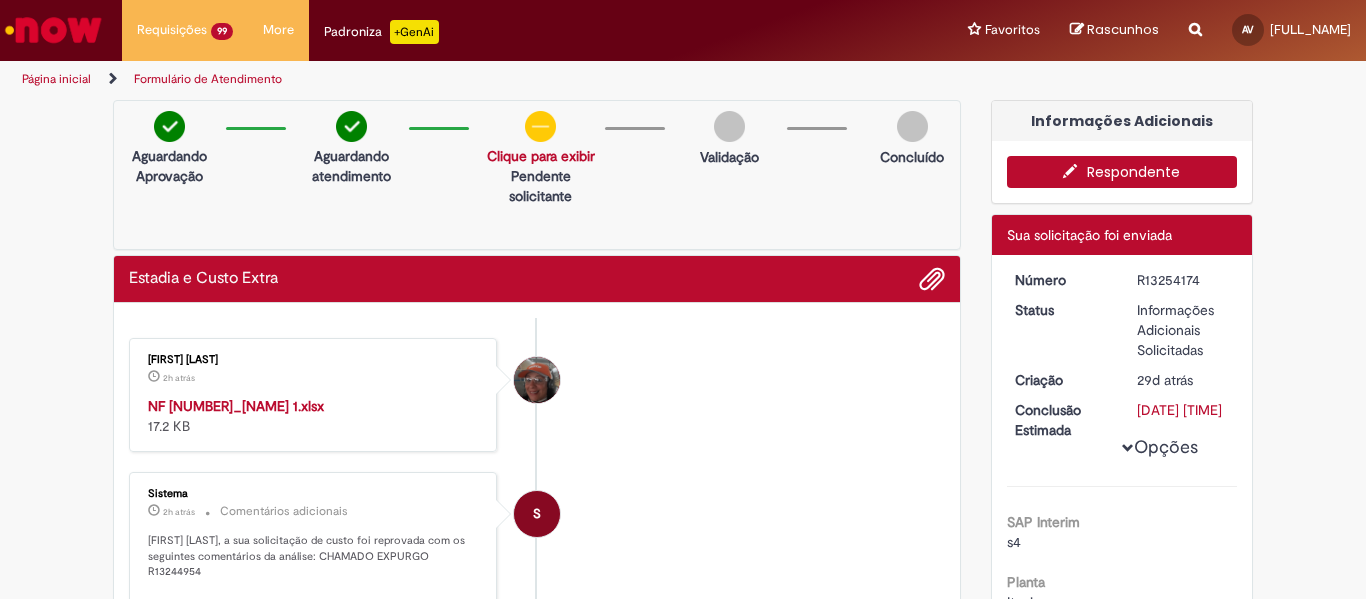 click on "Respondente" at bounding box center [1122, 172] 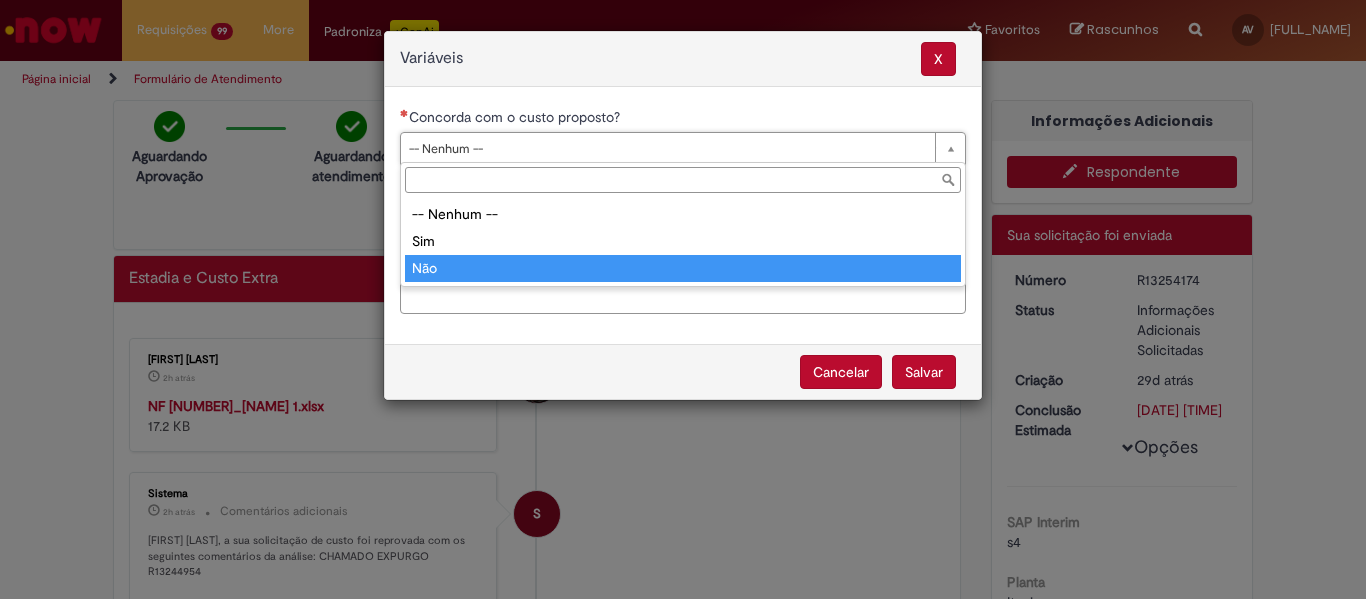 type on "***" 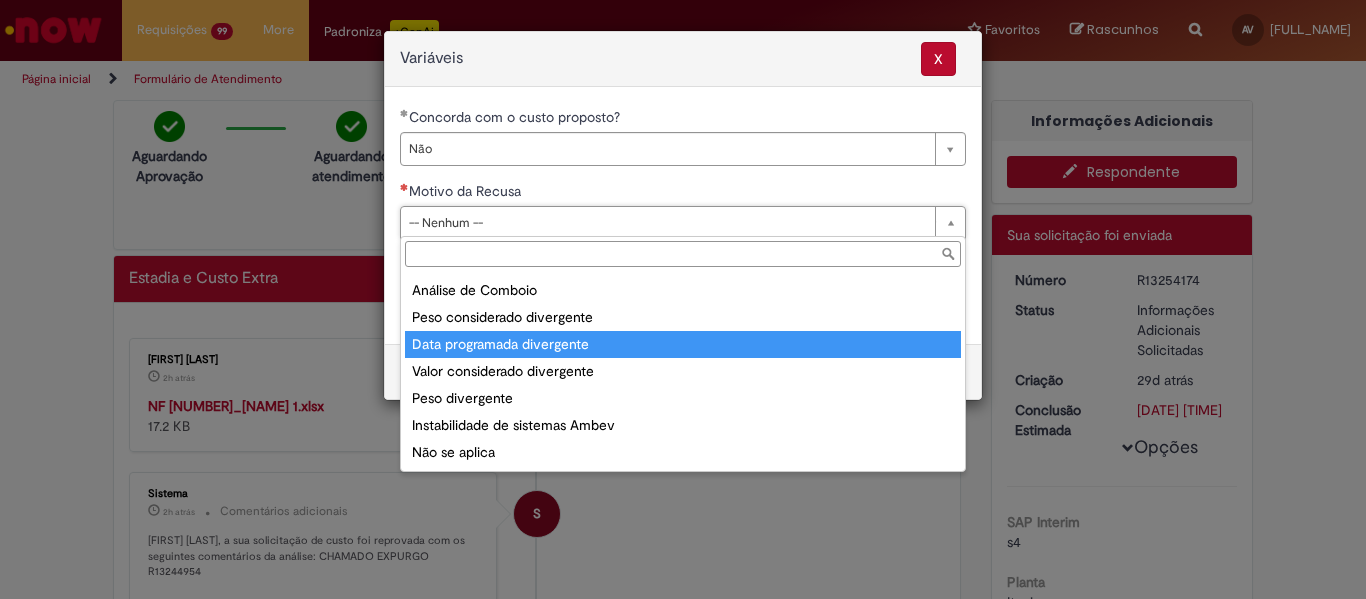 scroll, scrollTop: 78, scrollLeft: 0, axis: vertical 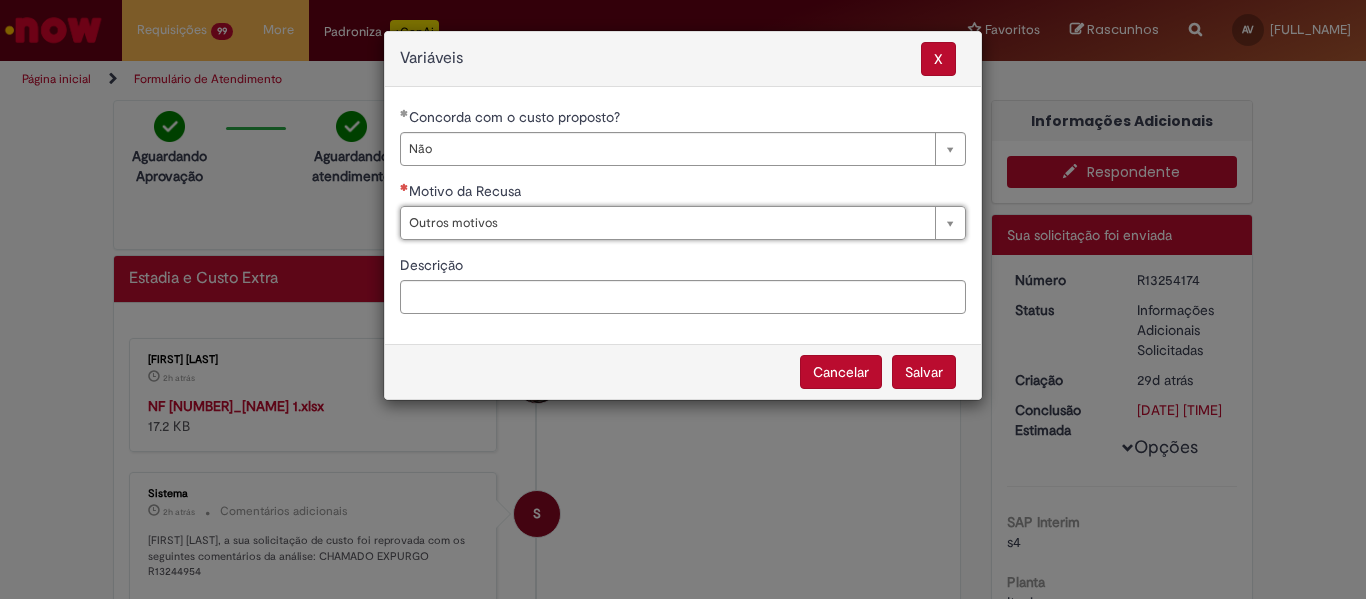 type on "**********" 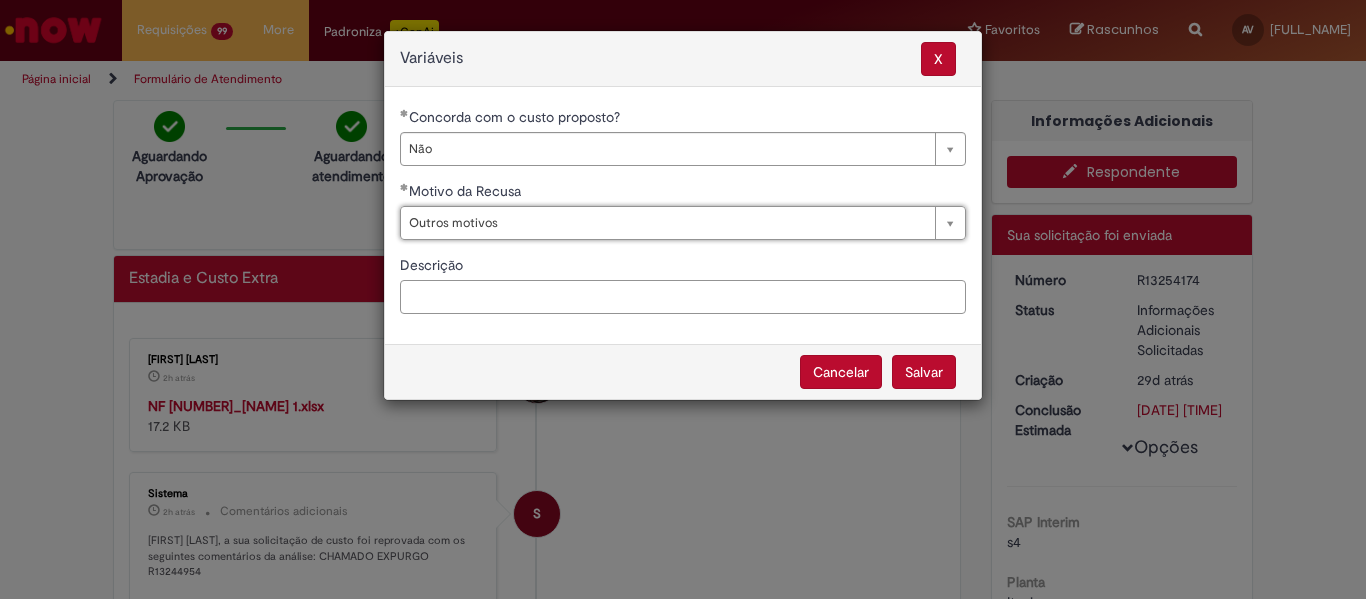 click on "Descrição" at bounding box center [683, 297] 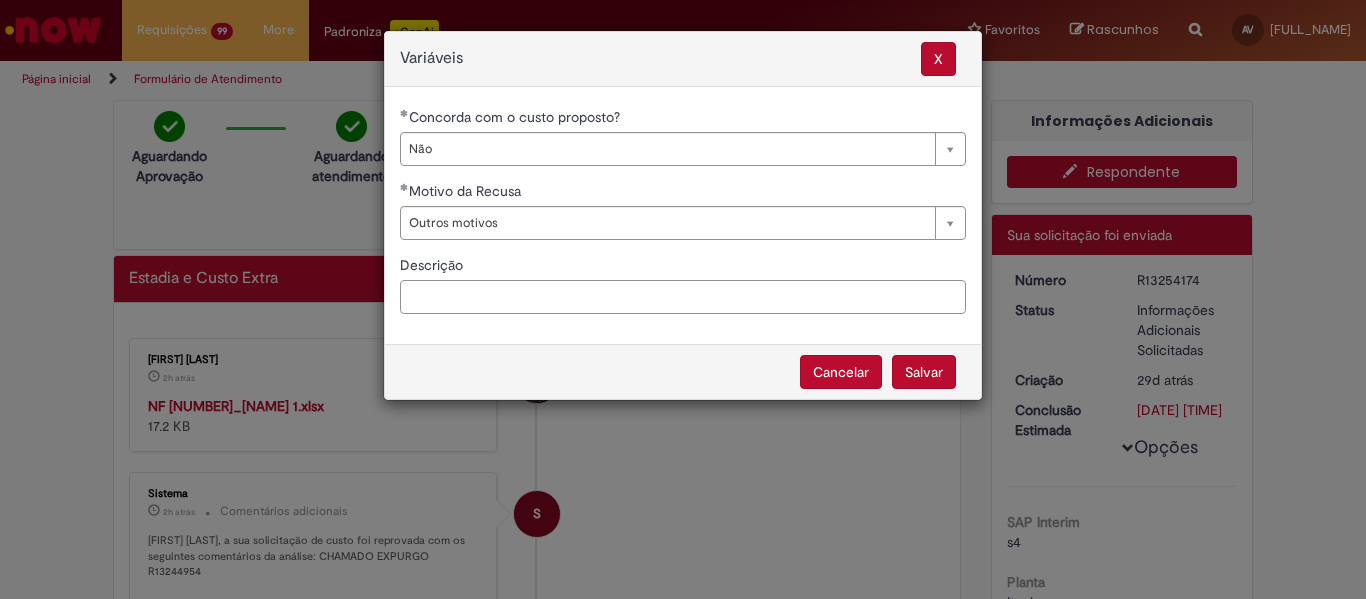 paste on "**********" 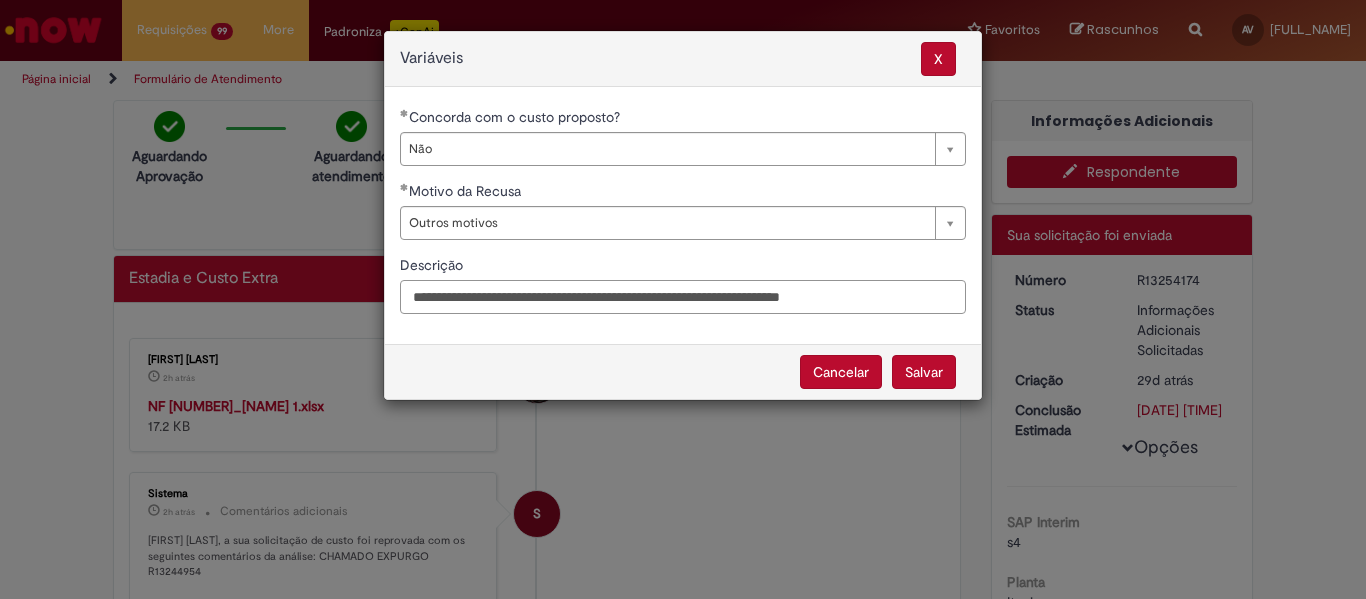 click on "**********" at bounding box center [683, 297] 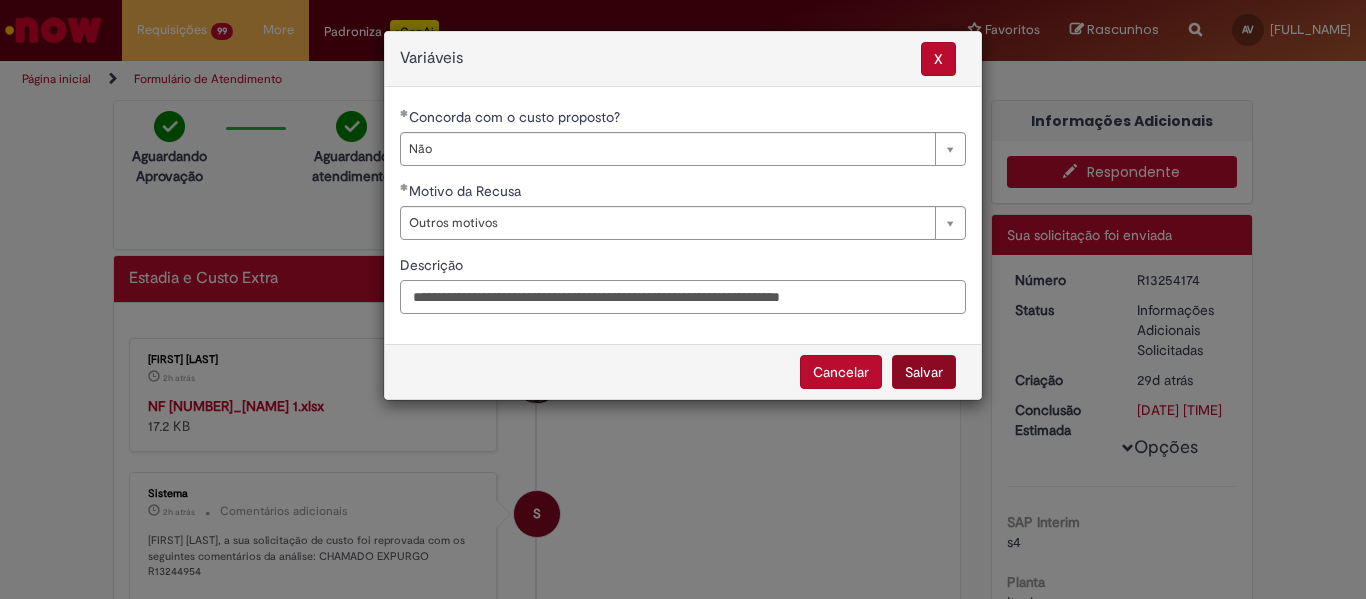 type on "**********" 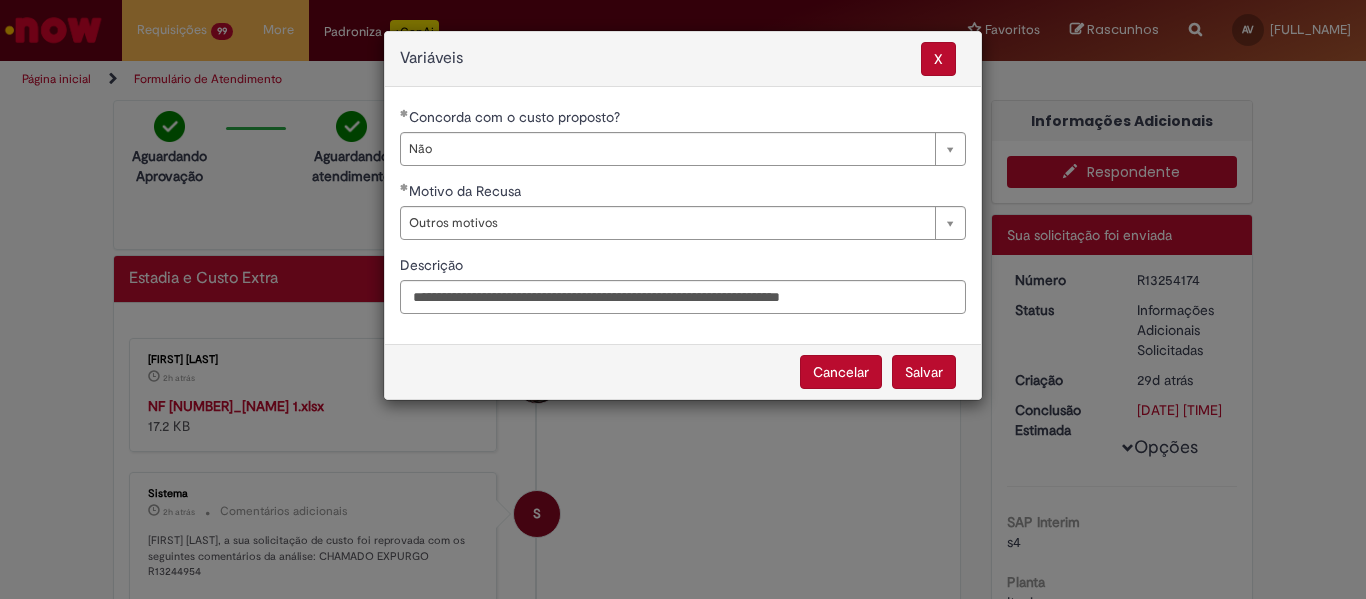 click on "Salvar" at bounding box center [924, 372] 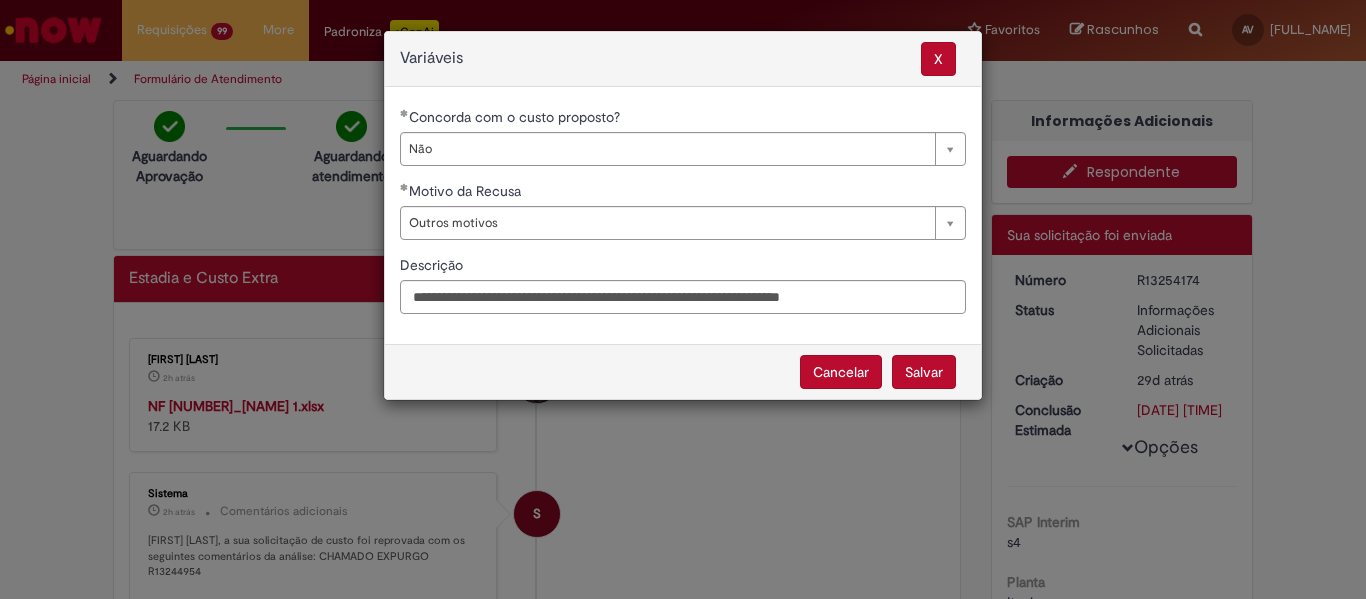 select on "**" 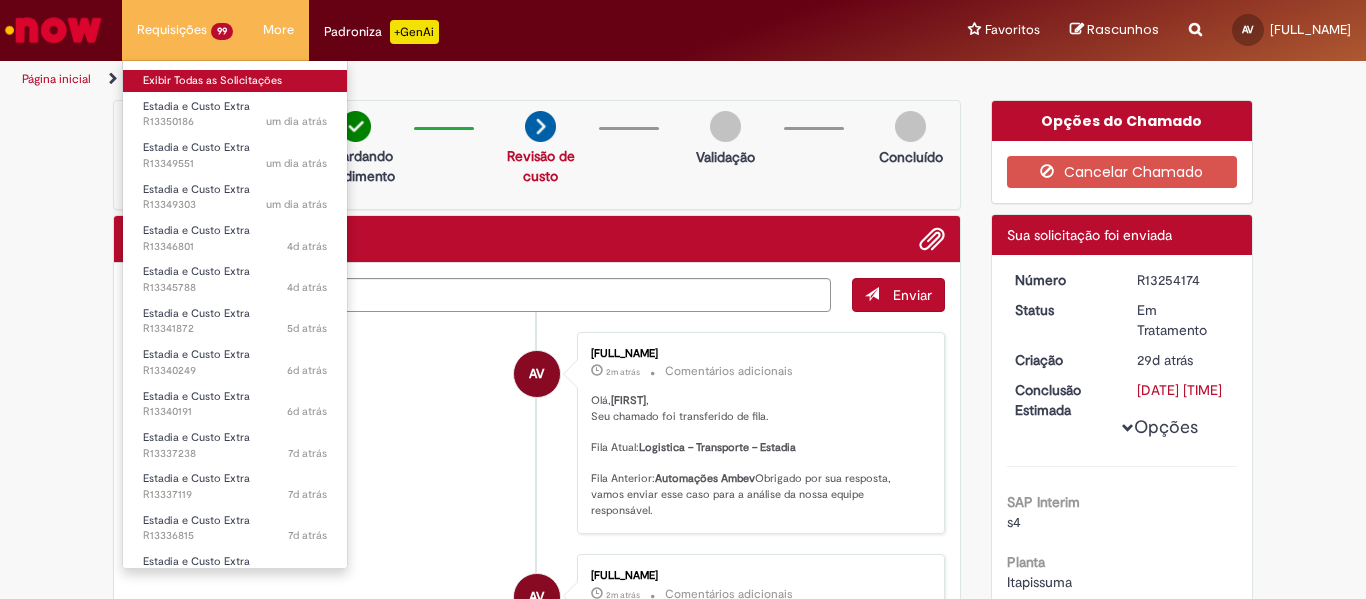 click on "Exibir Todas as Solicitações" at bounding box center (235, 81) 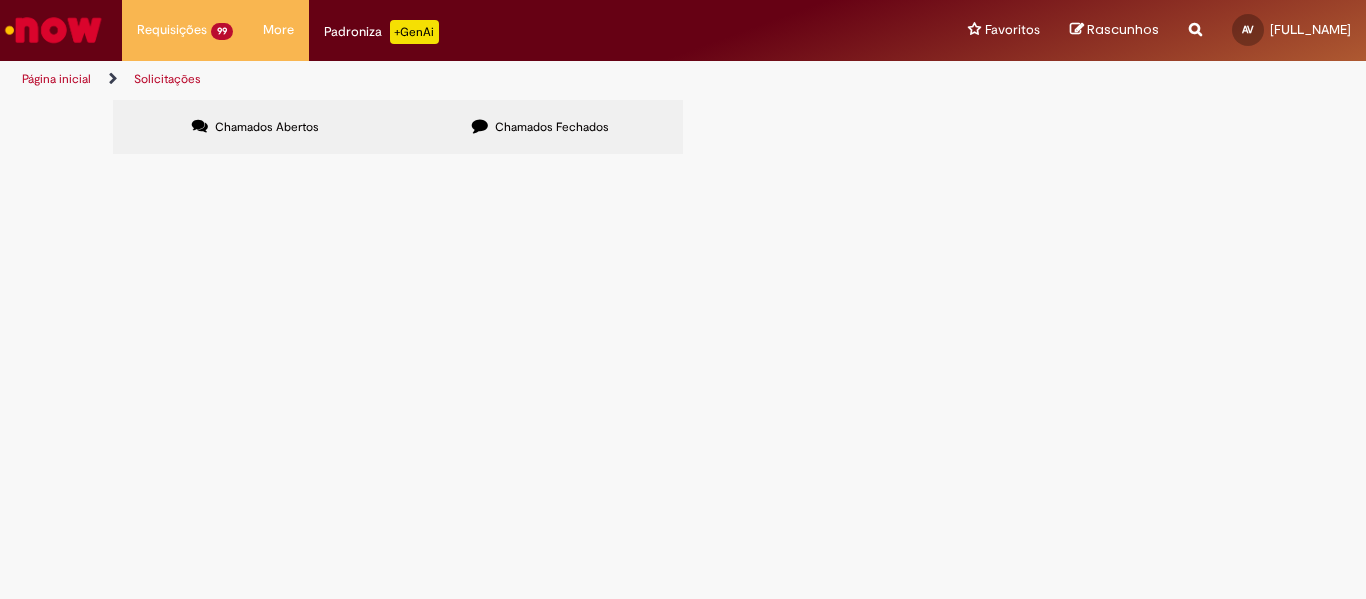click at bounding box center (0, 0) 